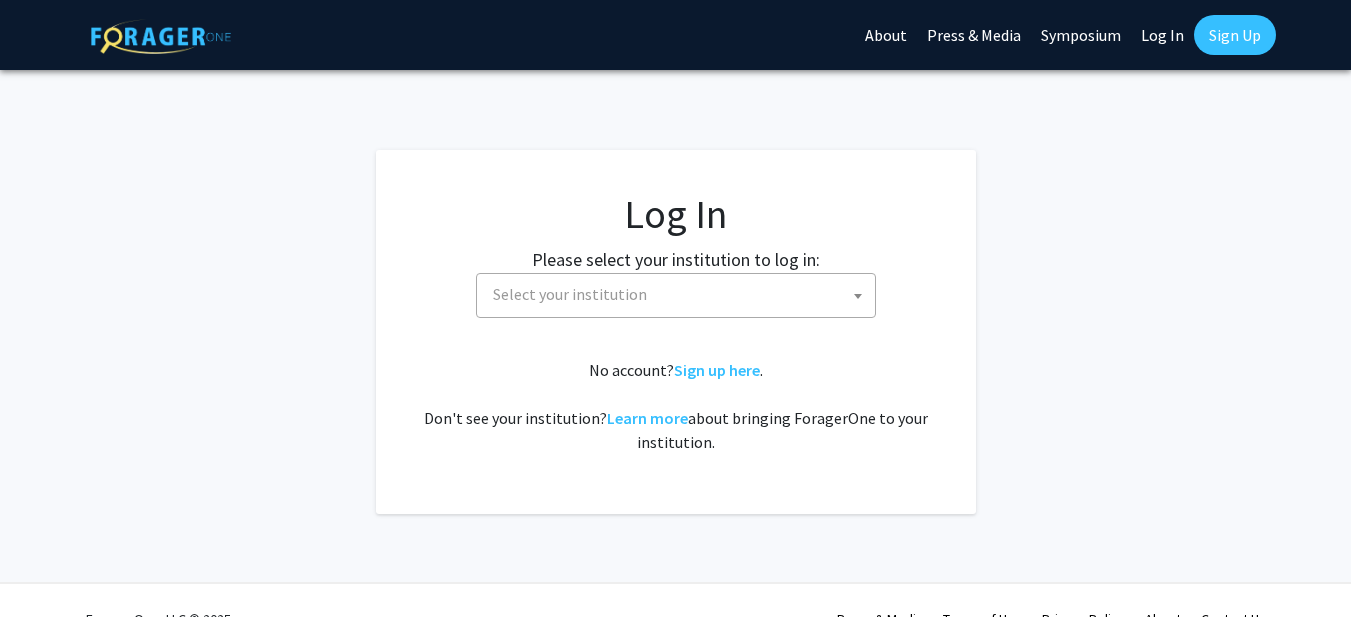 scroll, scrollTop: 0, scrollLeft: 0, axis: both 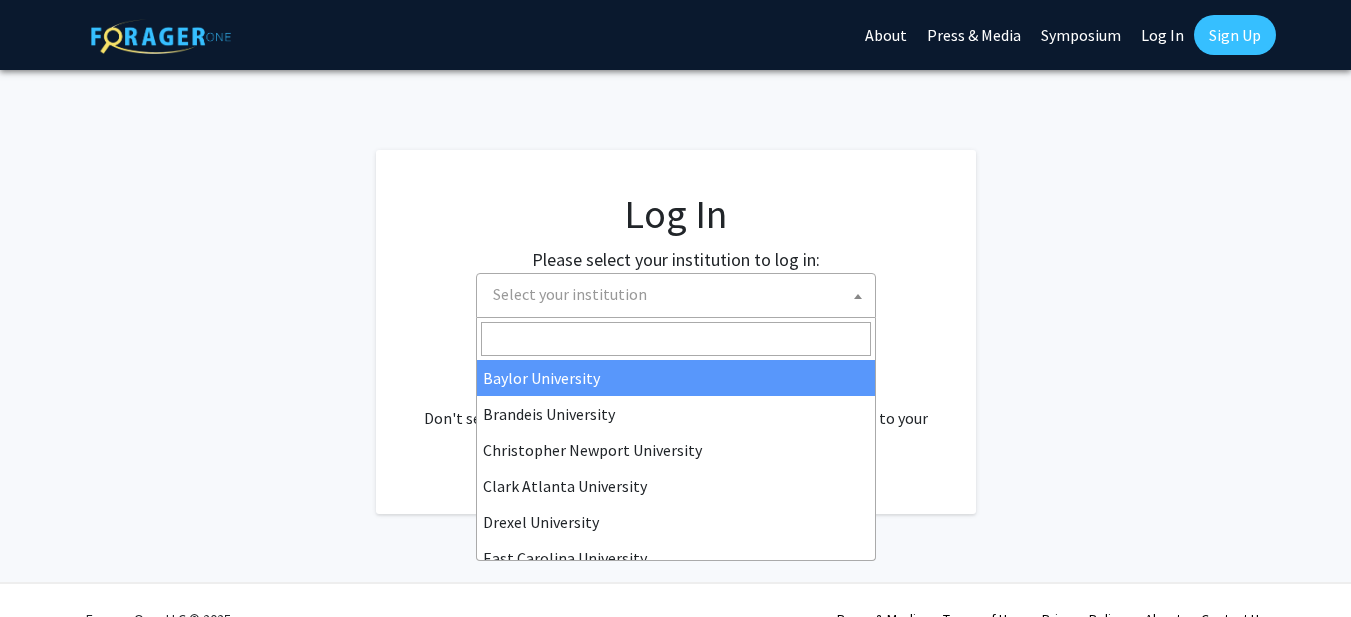 click on "Select your institution" at bounding box center [570, 294] 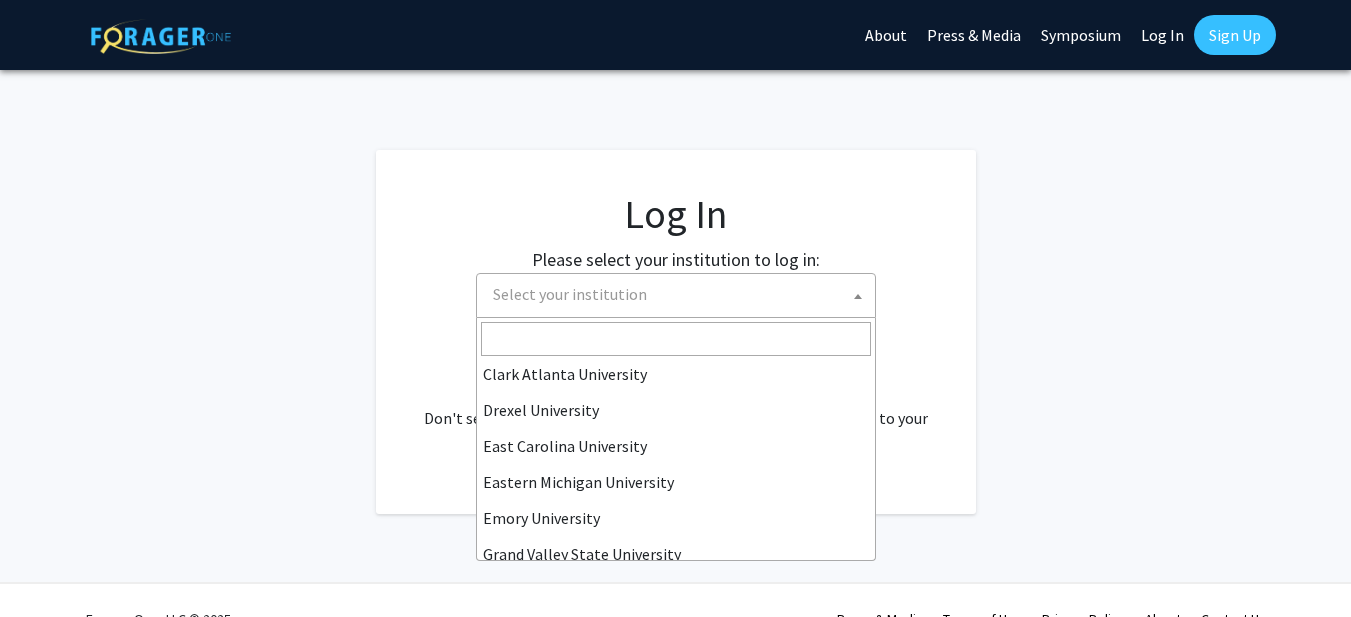 scroll, scrollTop: 113, scrollLeft: 0, axis: vertical 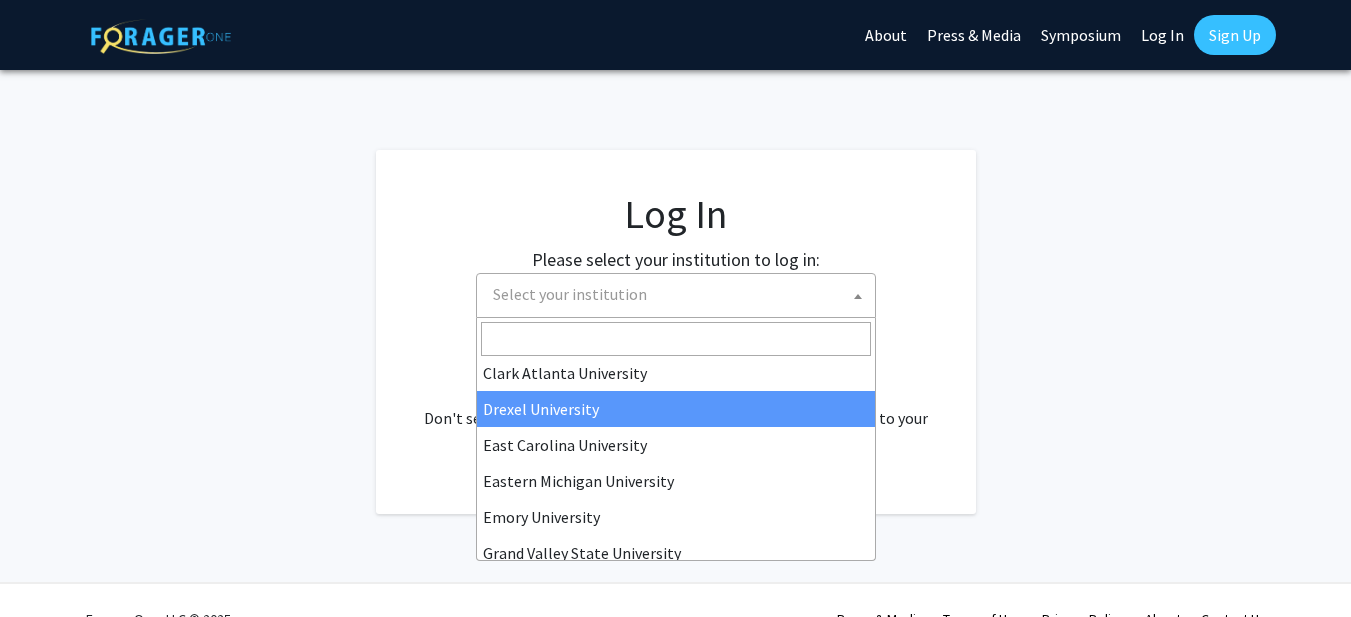 select on "6" 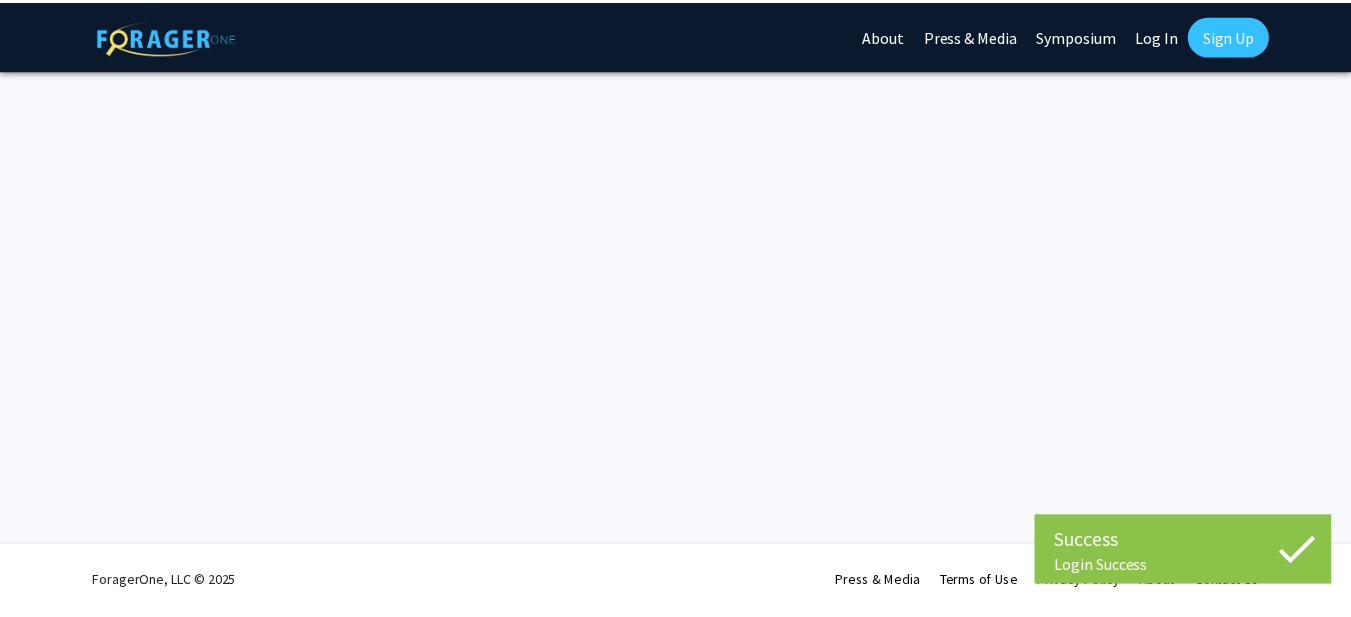 scroll, scrollTop: 0, scrollLeft: 0, axis: both 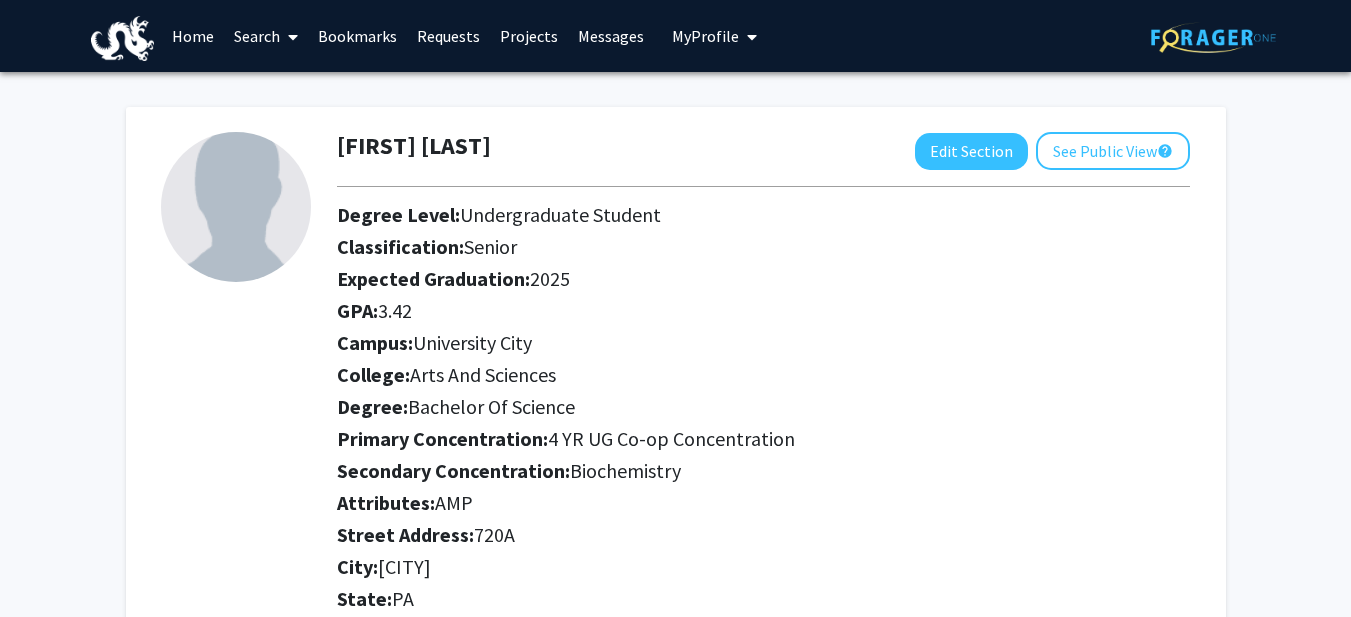 click on "Home" at bounding box center [193, 36] 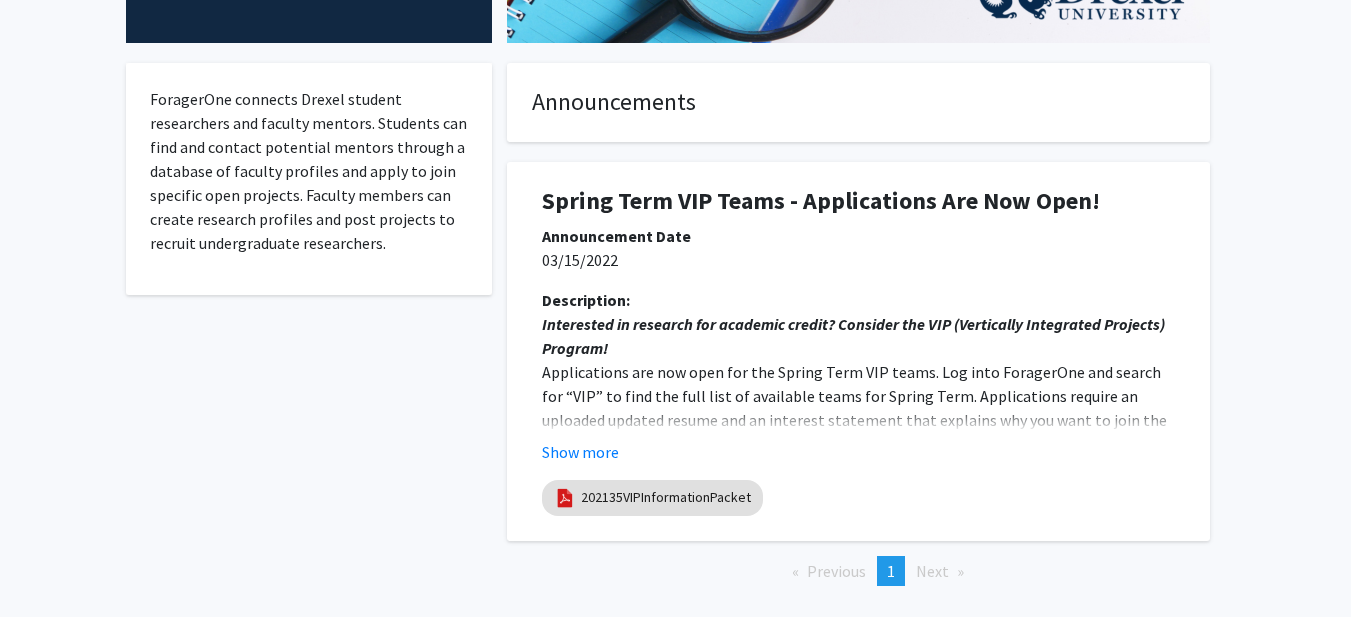 scroll, scrollTop: 331, scrollLeft: 0, axis: vertical 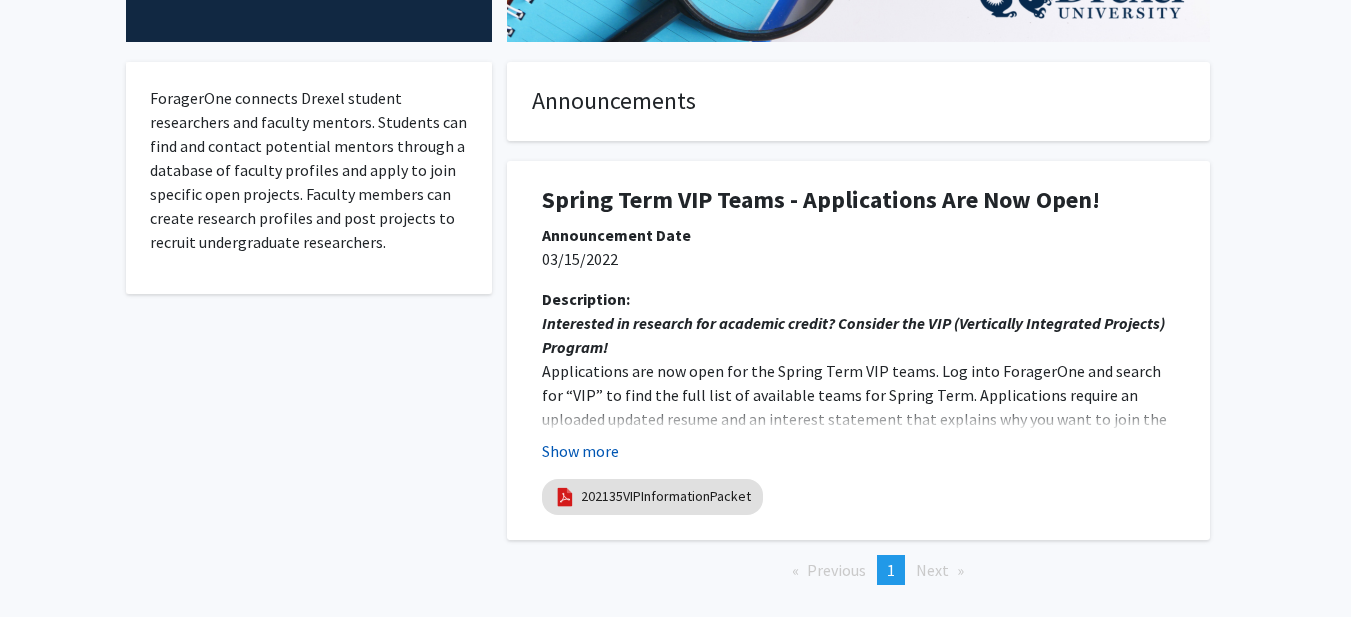 click on "Show more" 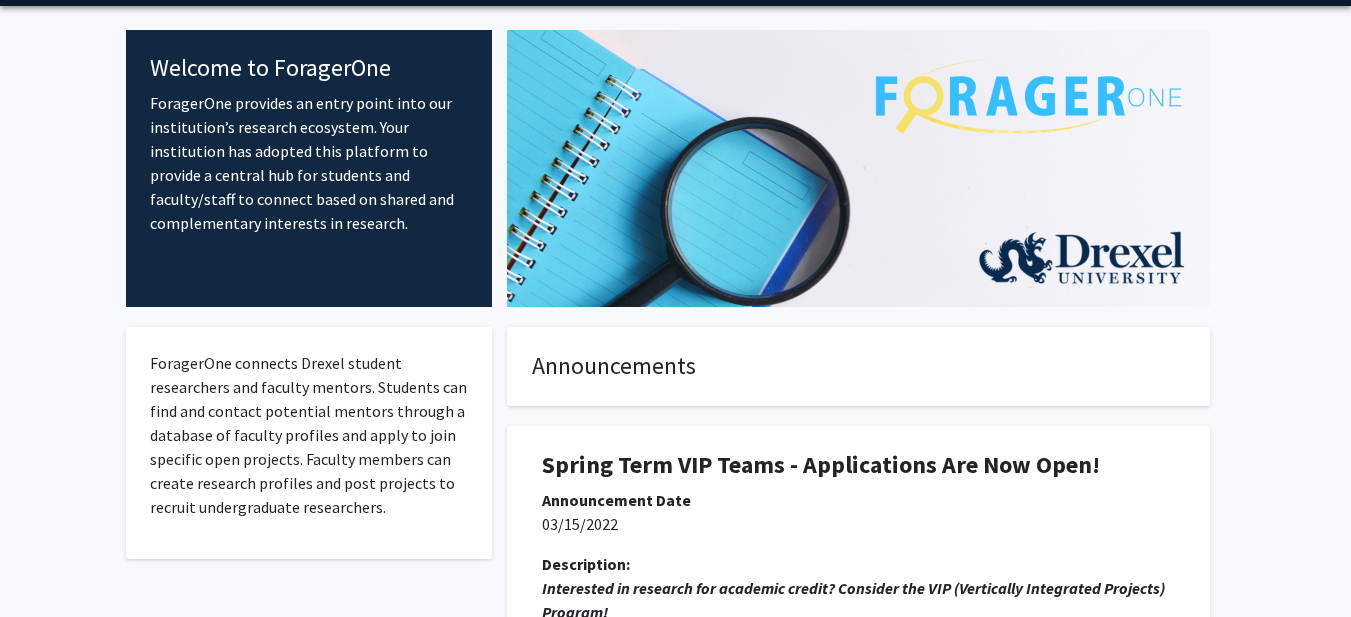 scroll, scrollTop: 0, scrollLeft: 0, axis: both 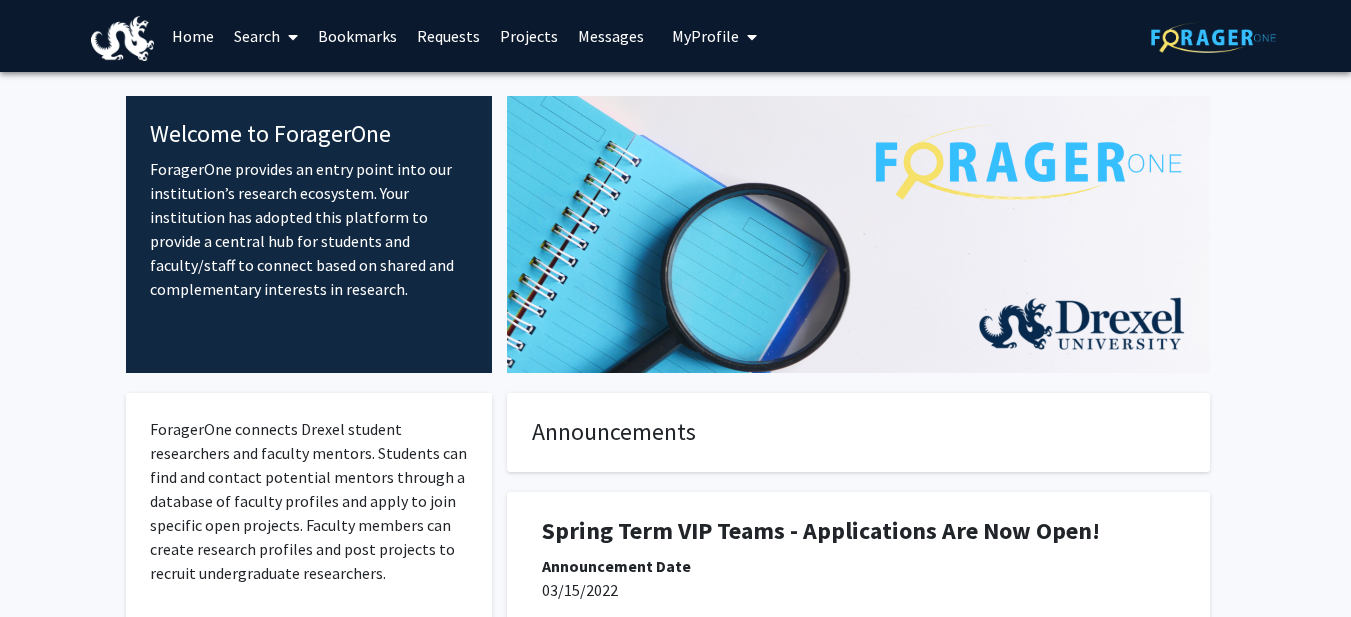 click on "Projects" at bounding box center (529, 36) 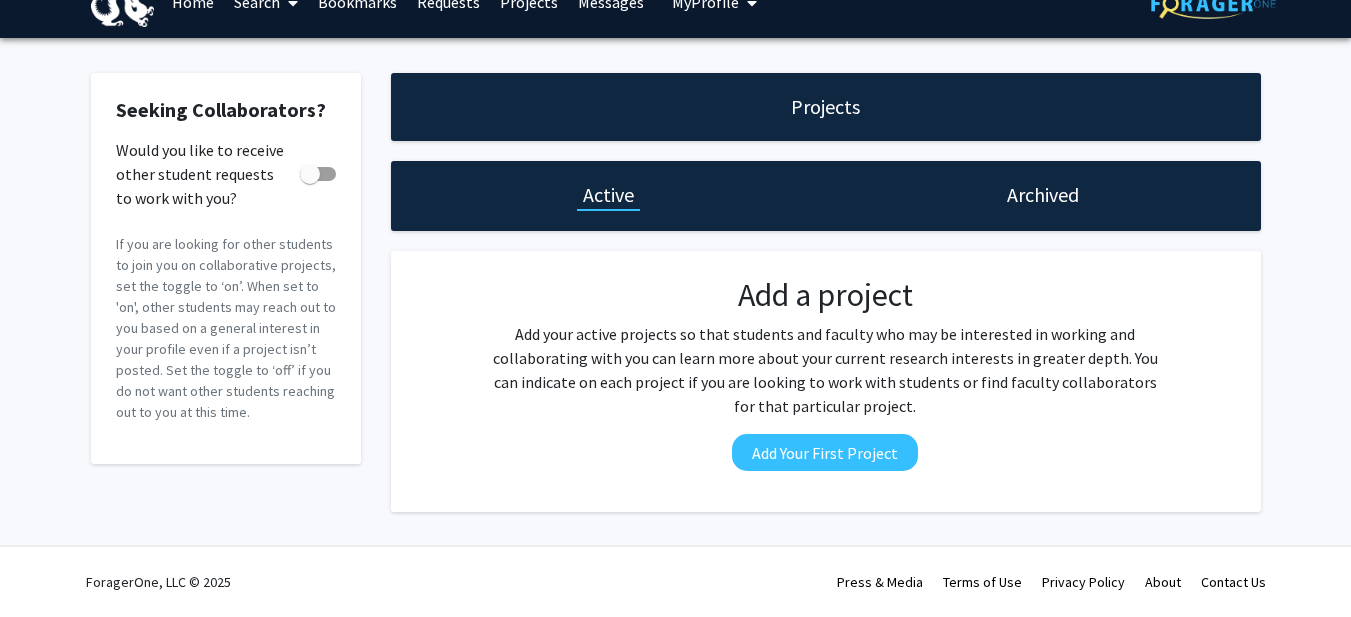 scroll, scrollTop: 0, scrollLeft: 0, axis: both 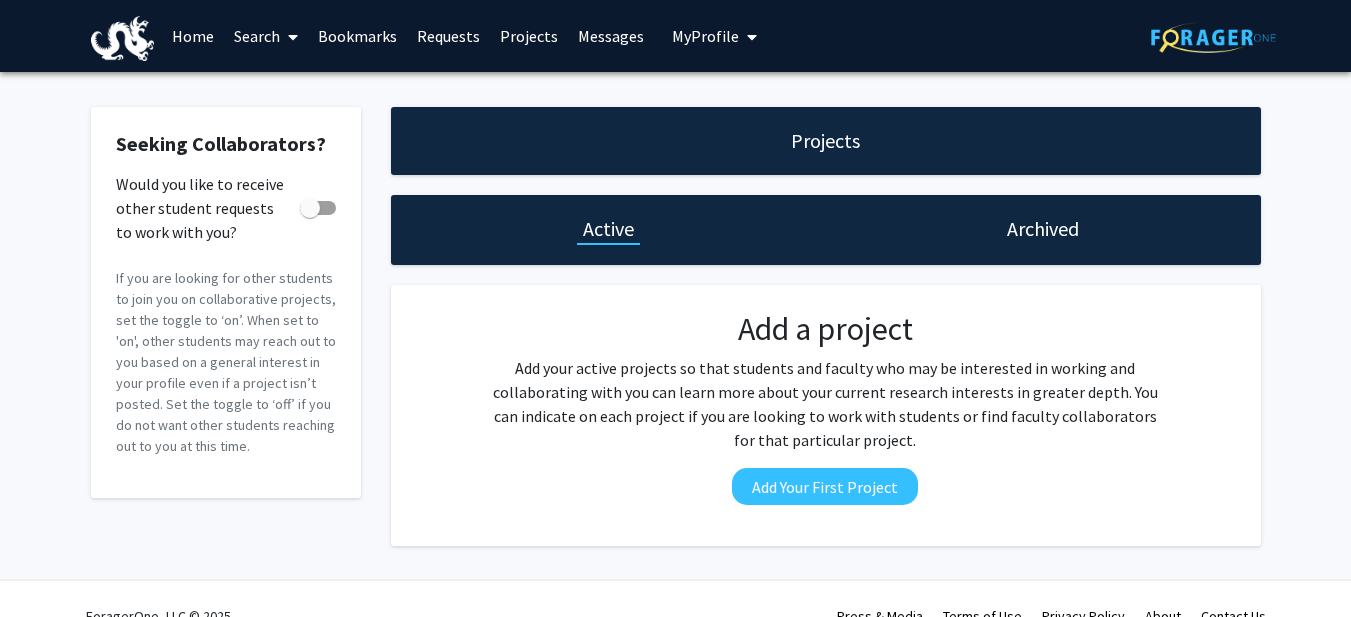click on "Search" at bounding box center (266, 36) 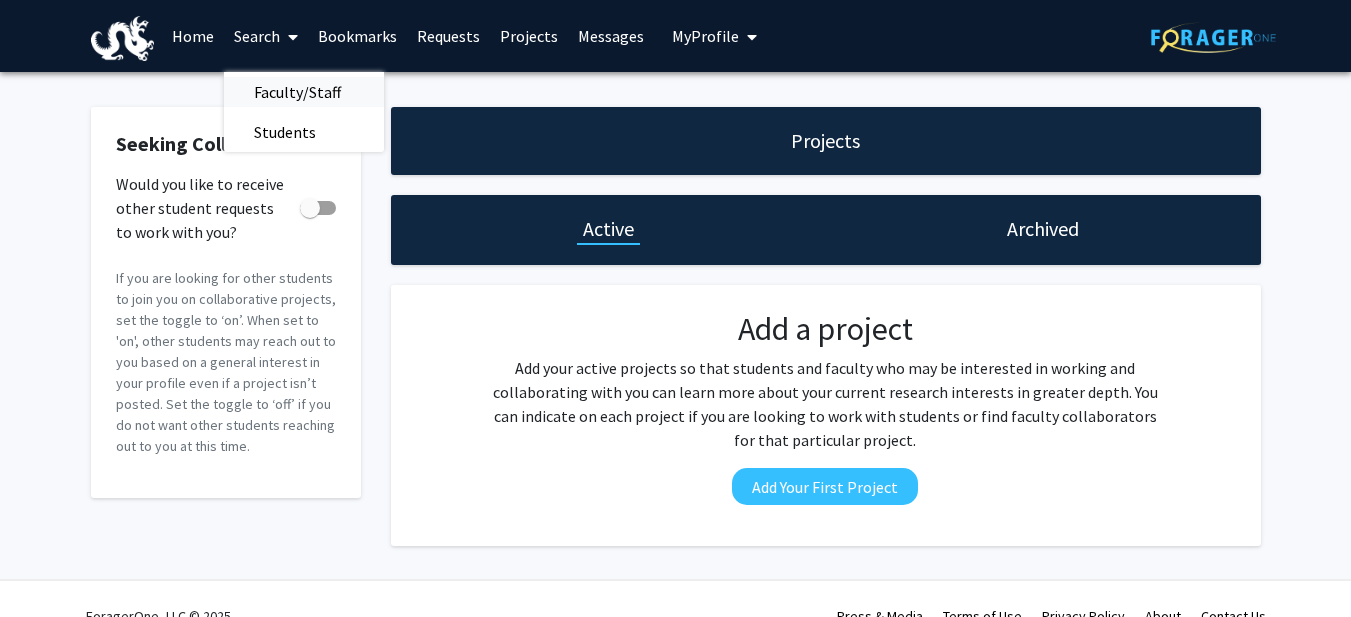 click on "Faculty/Staff" at bounding box center (297, 92) 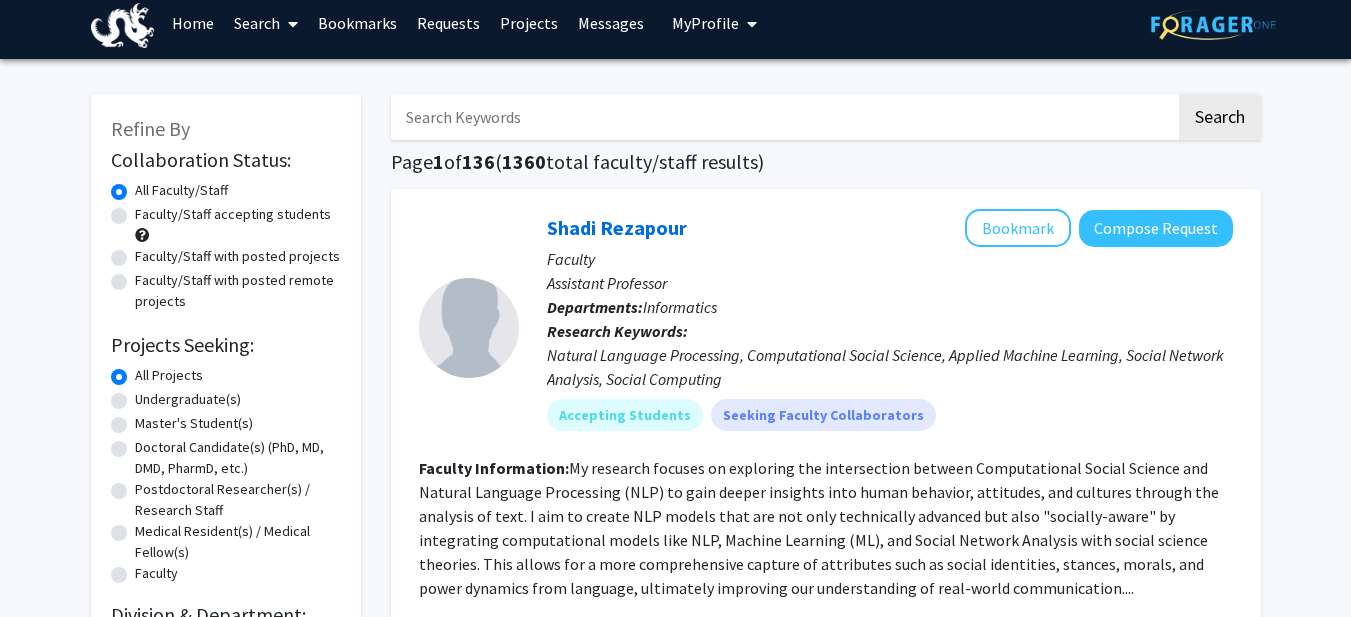 scroll, scrollTop: 12, scrollLeft: 0, axis: vertical 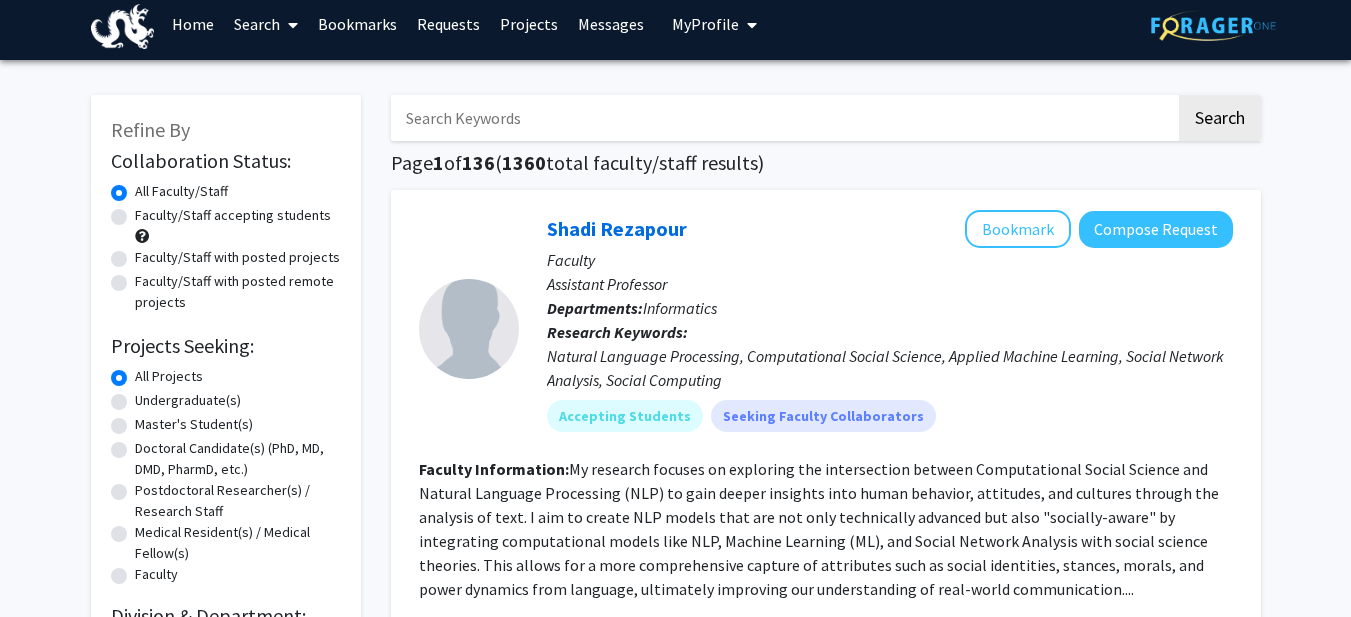 click at bounding box center (783, 118) 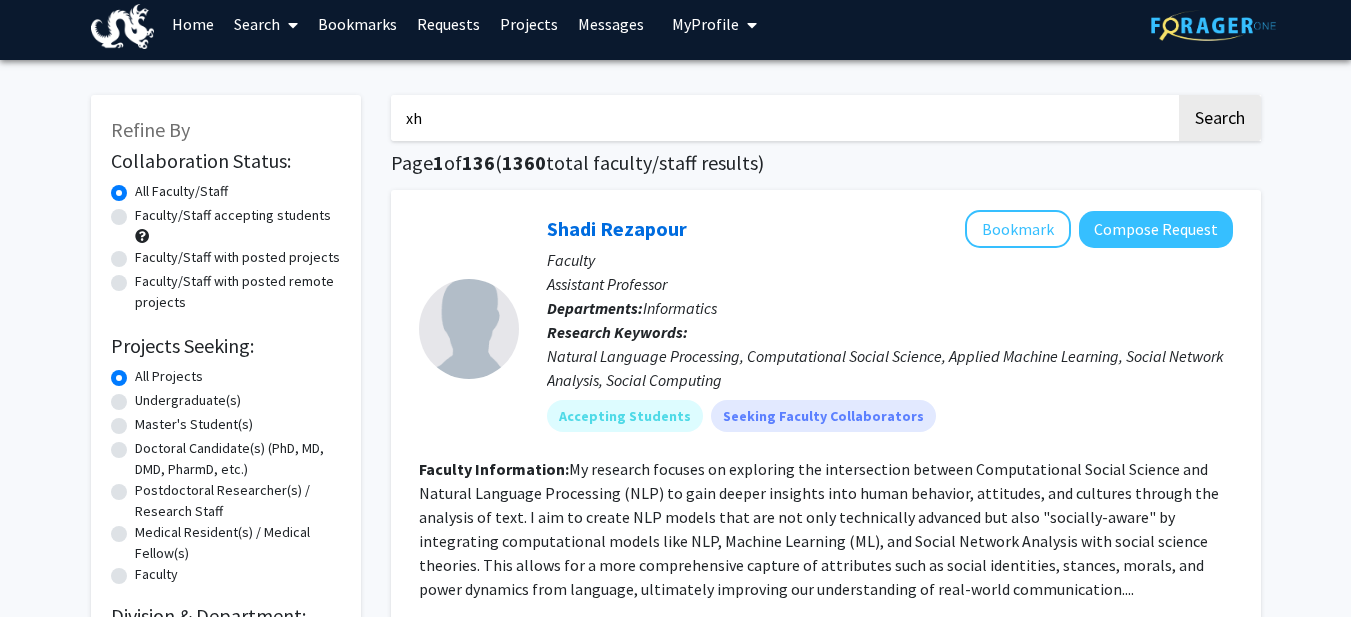 type on "x" 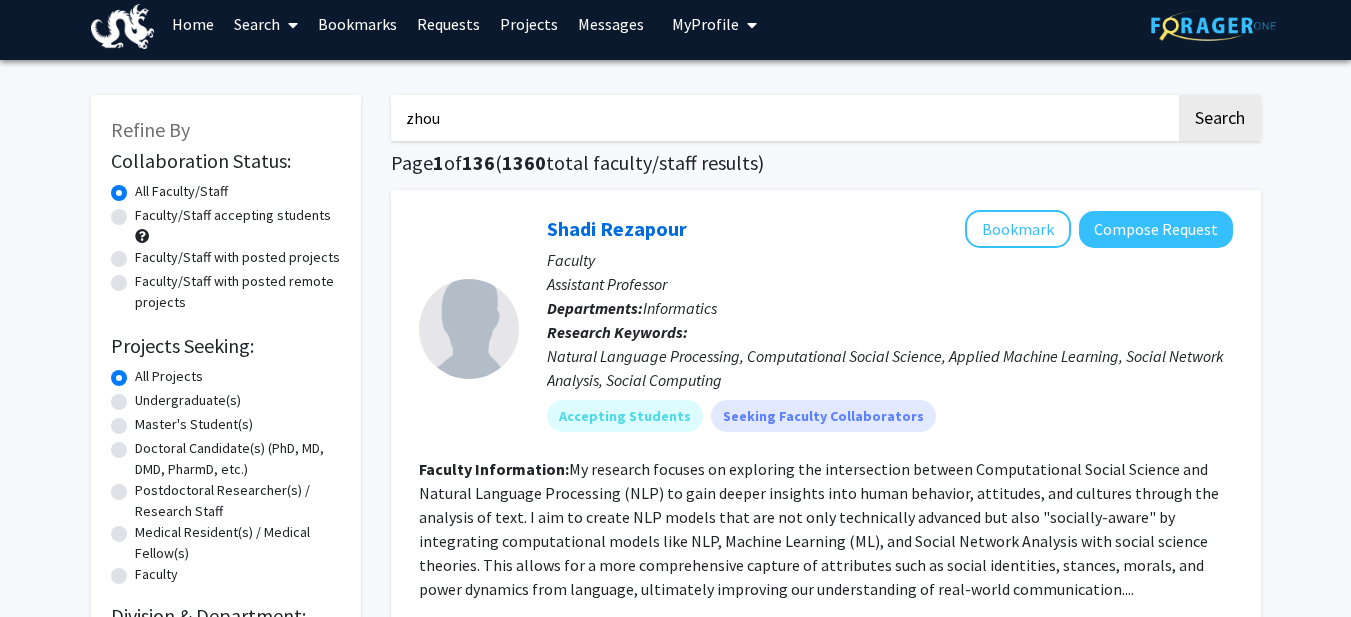 type on "zhou" 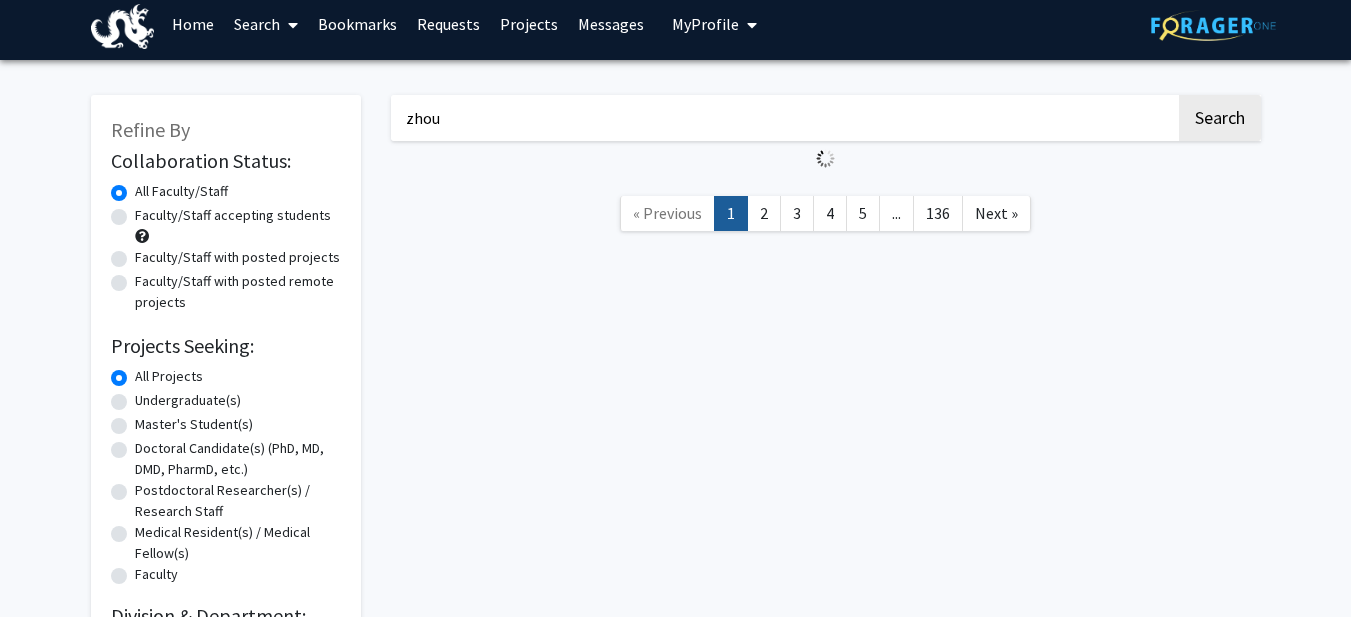 scroll, scrollTop: 0, scrollLeft: 0, axis: both 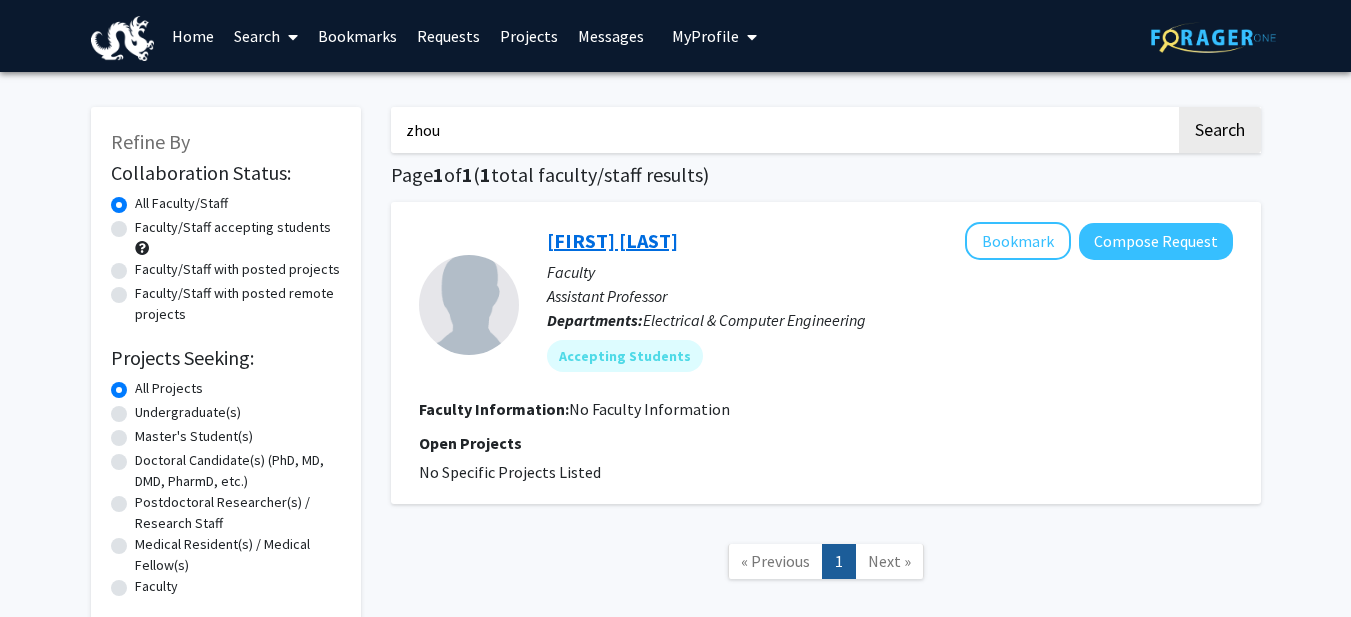 click on "[FIRST] [LAST]" 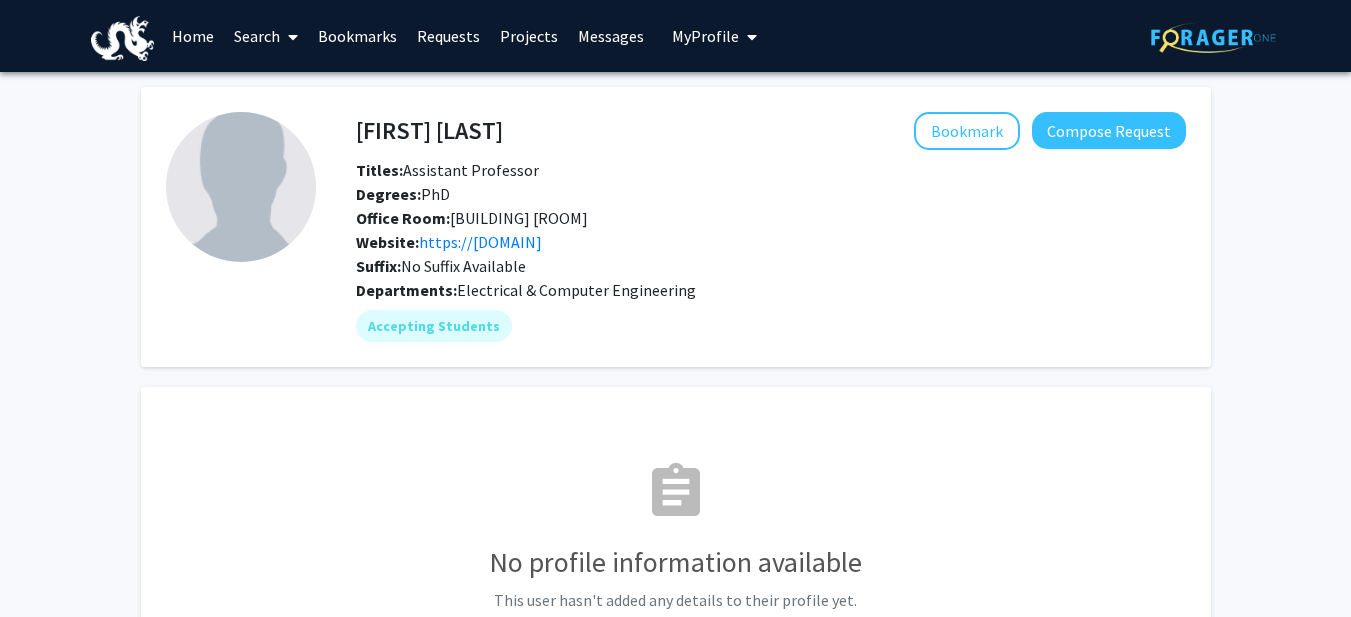 click on "Search" at bounding box center (266, 36) 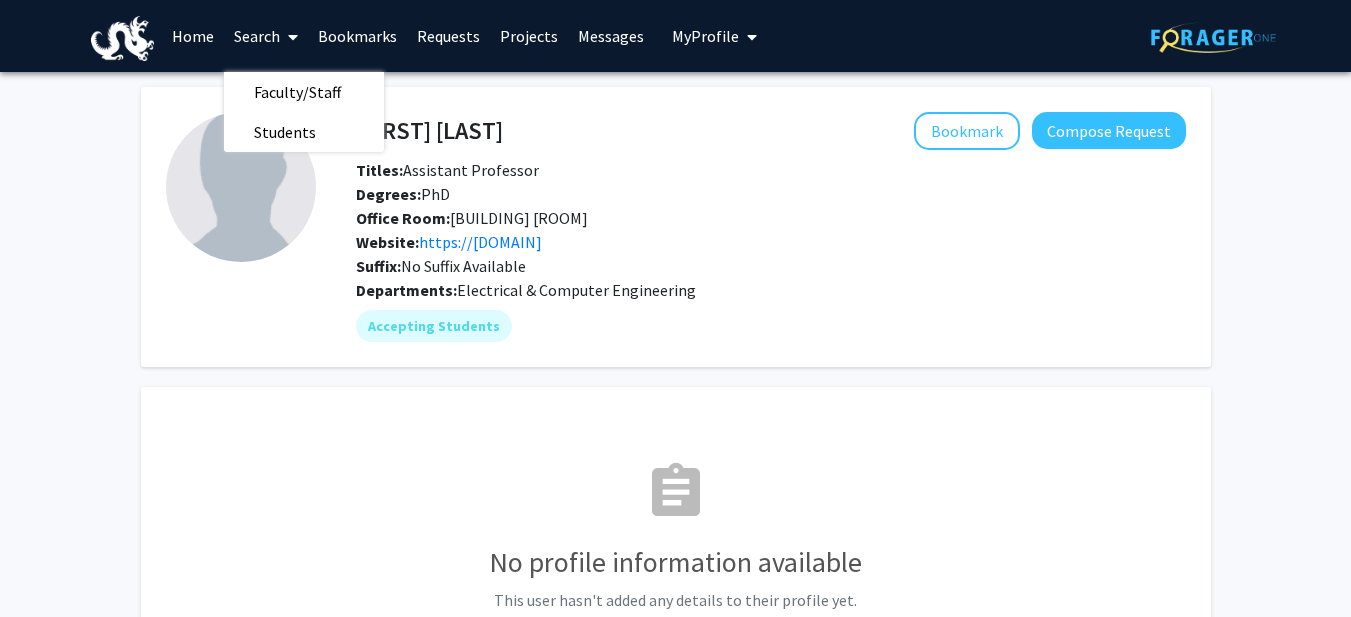 click on "assignment No profile information available This user hasn't added any details to their profile yet." 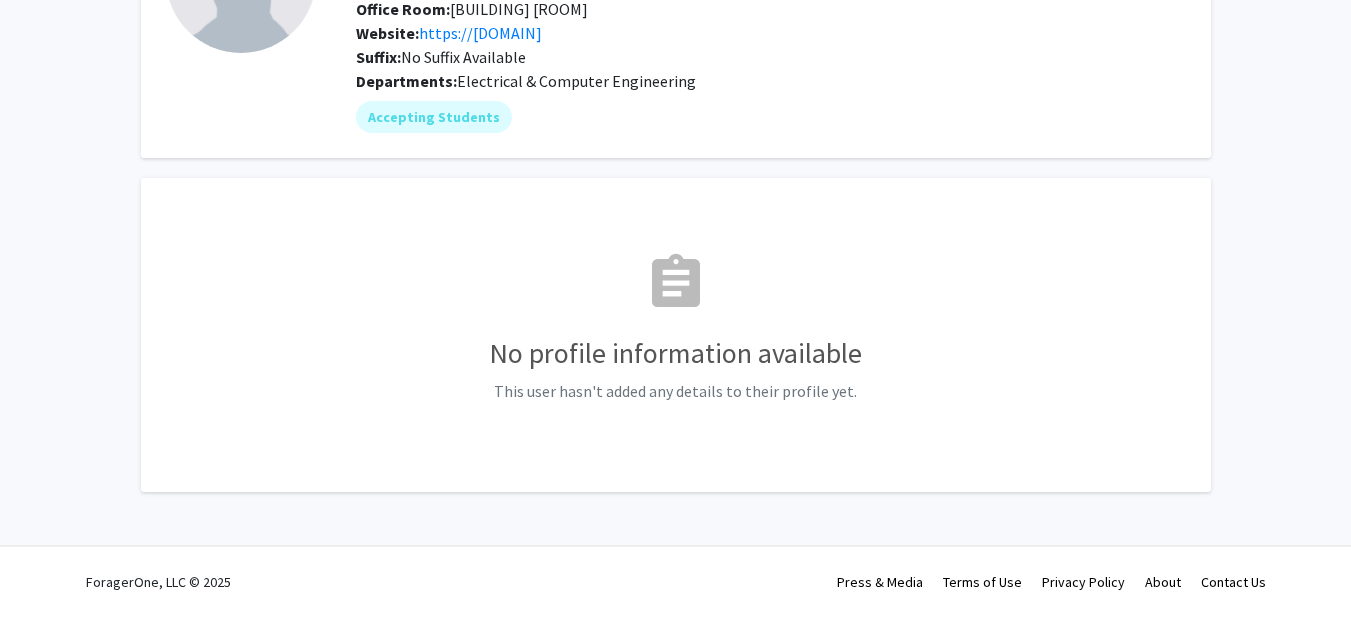 scroll, scrollTop: 0, scrollLeft: 0, axis: both 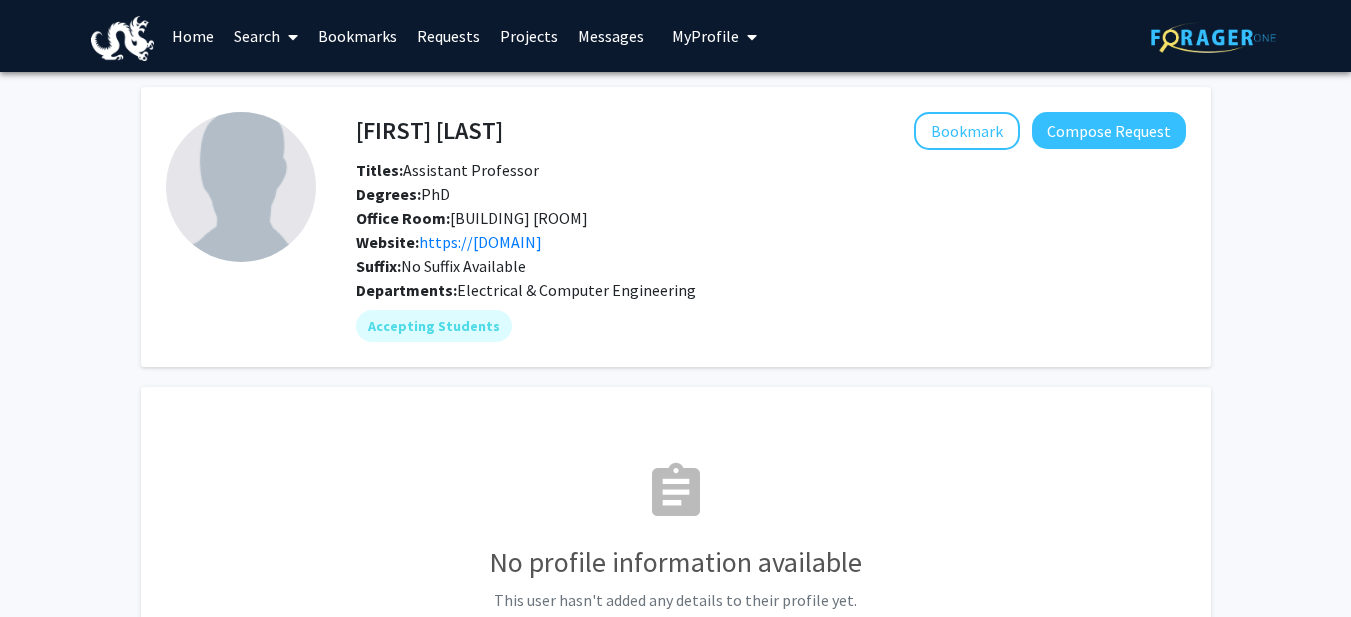 click on "Search" at bounding box center (266, 36) 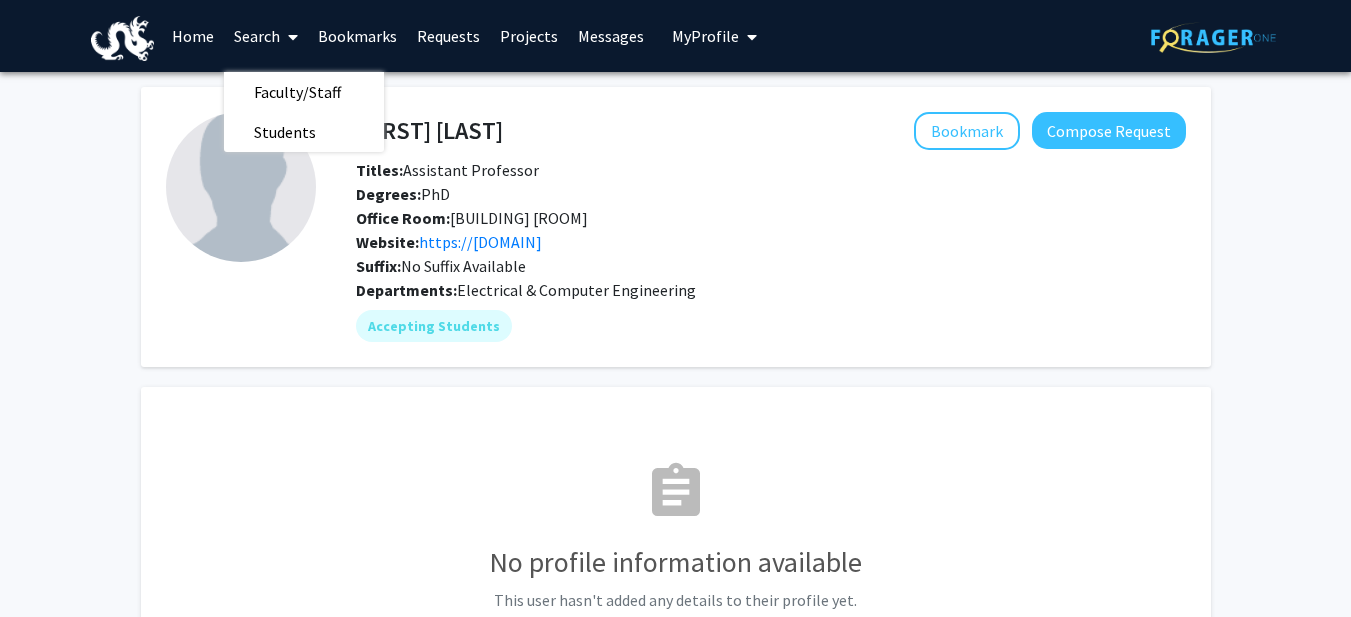 click on "Projects" at bounding box center (529, 36) 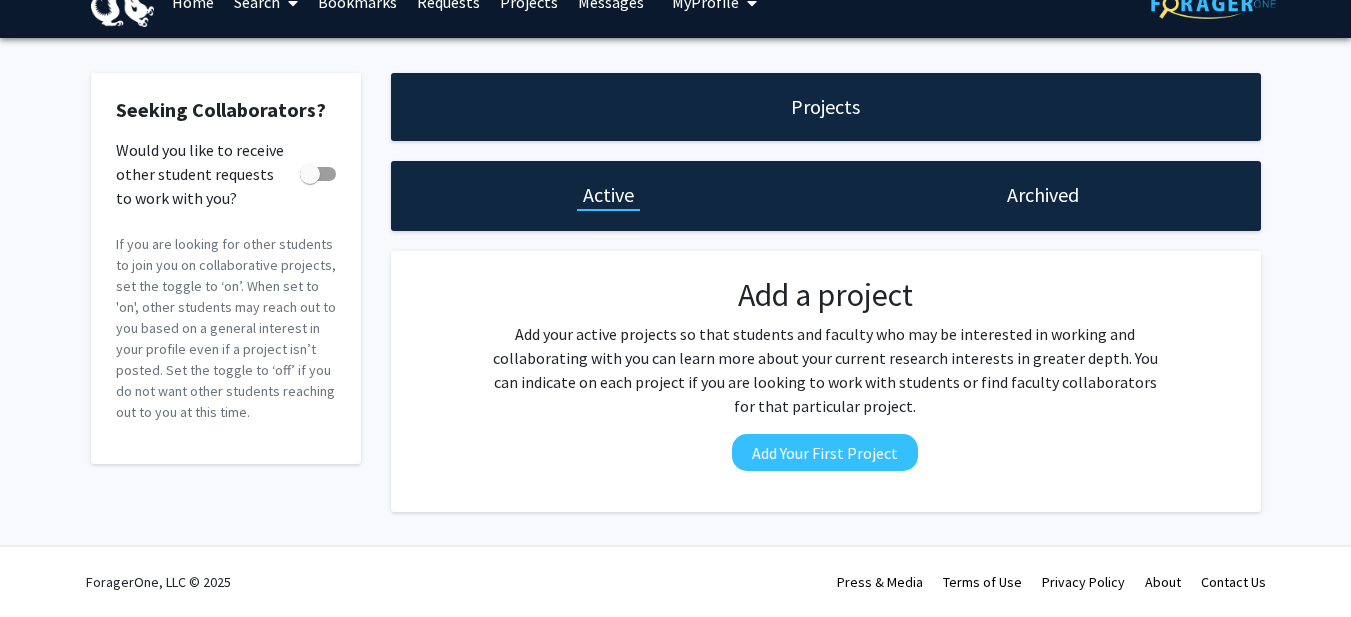 scroll, scrollTop: 0, scrollLeft: 0, axis: both 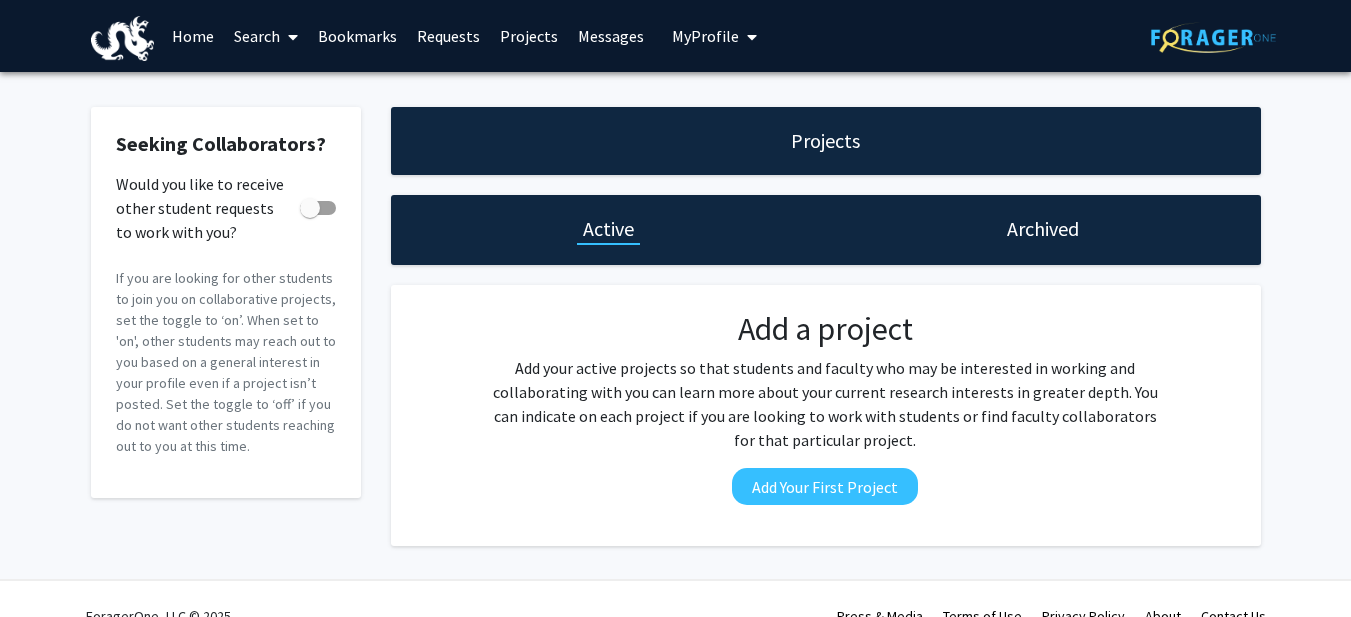 click on "My   Profile" at bounding box center [705, 36] 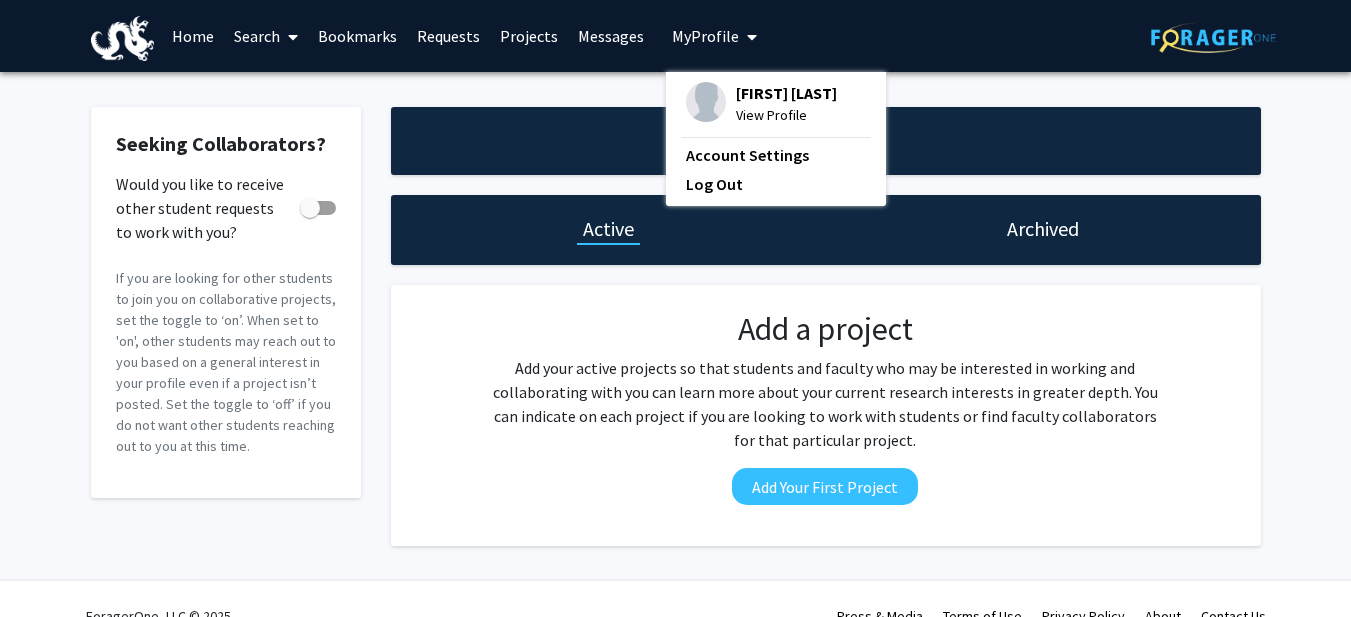 click on "View Profile" at bounding box center (786, 115) 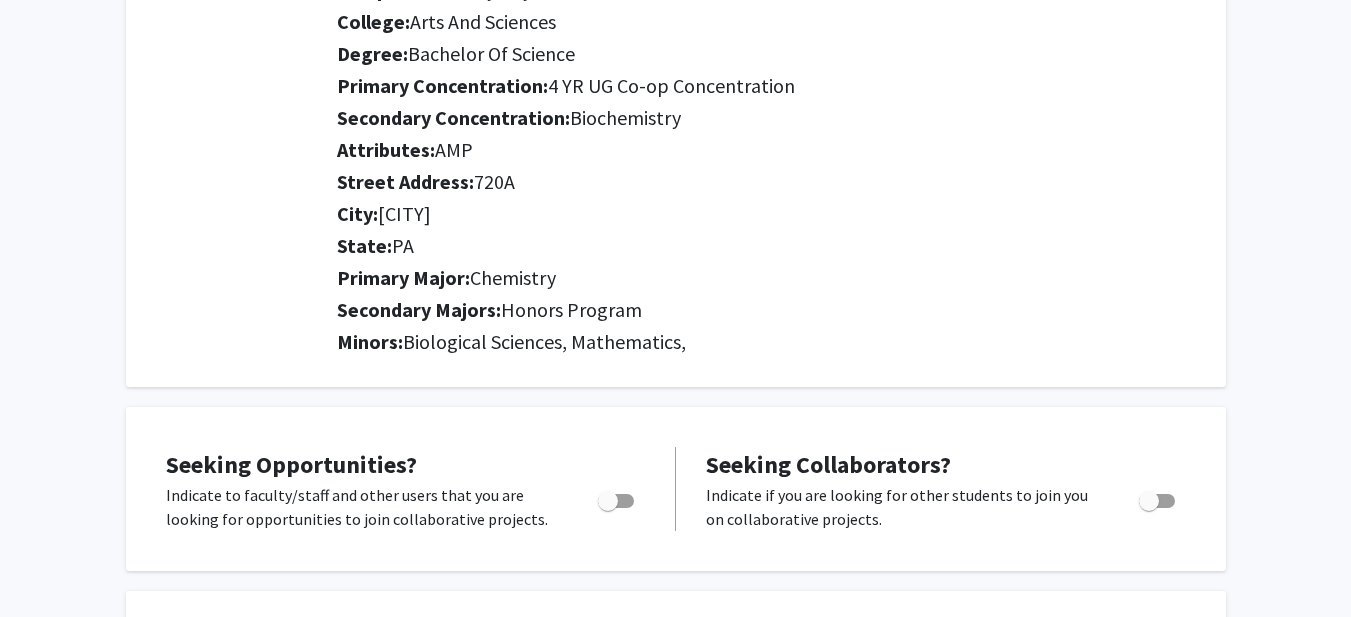 scroll, scrollTop: 0, scrollLeft: 0, axis: both 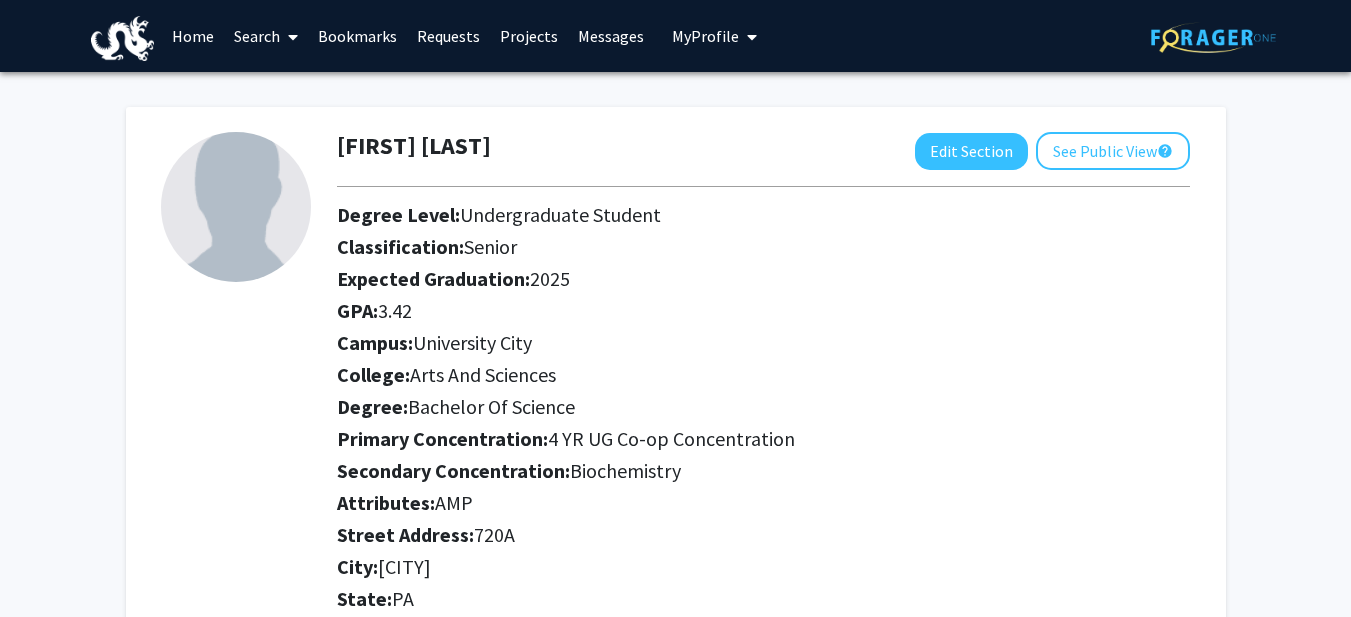 click on "Home" at bounding box center [193, 36] 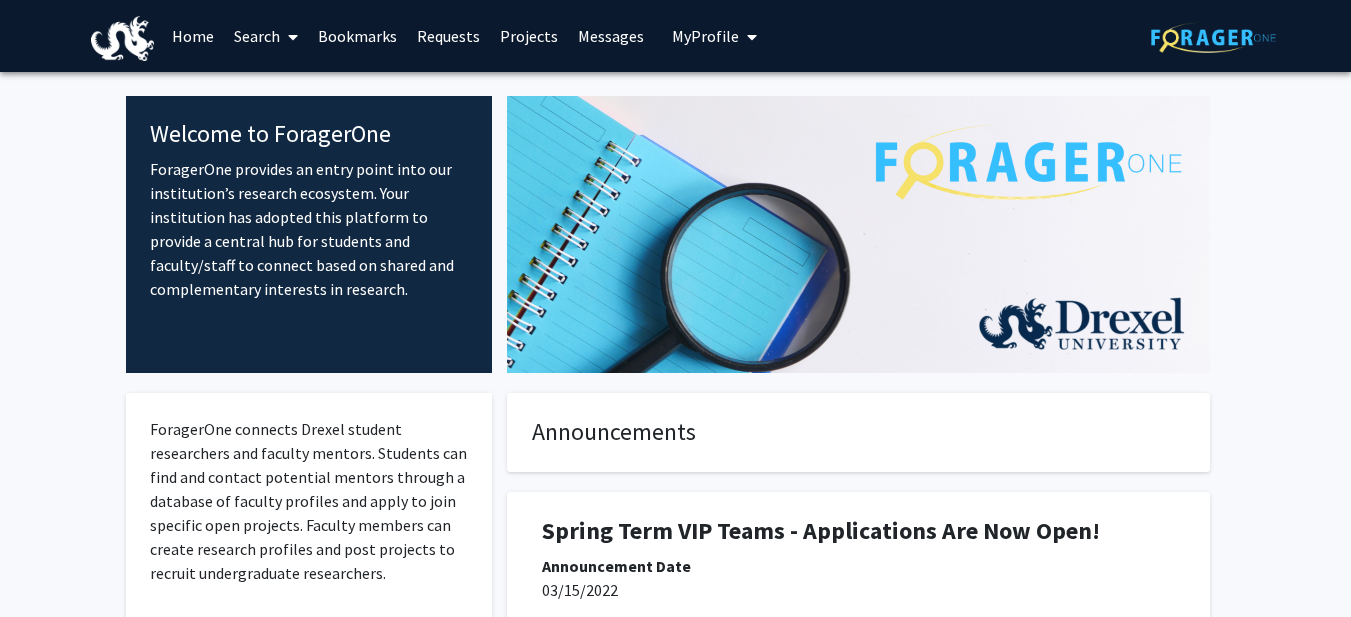 click on "Search" at bounding box center [266, 36] 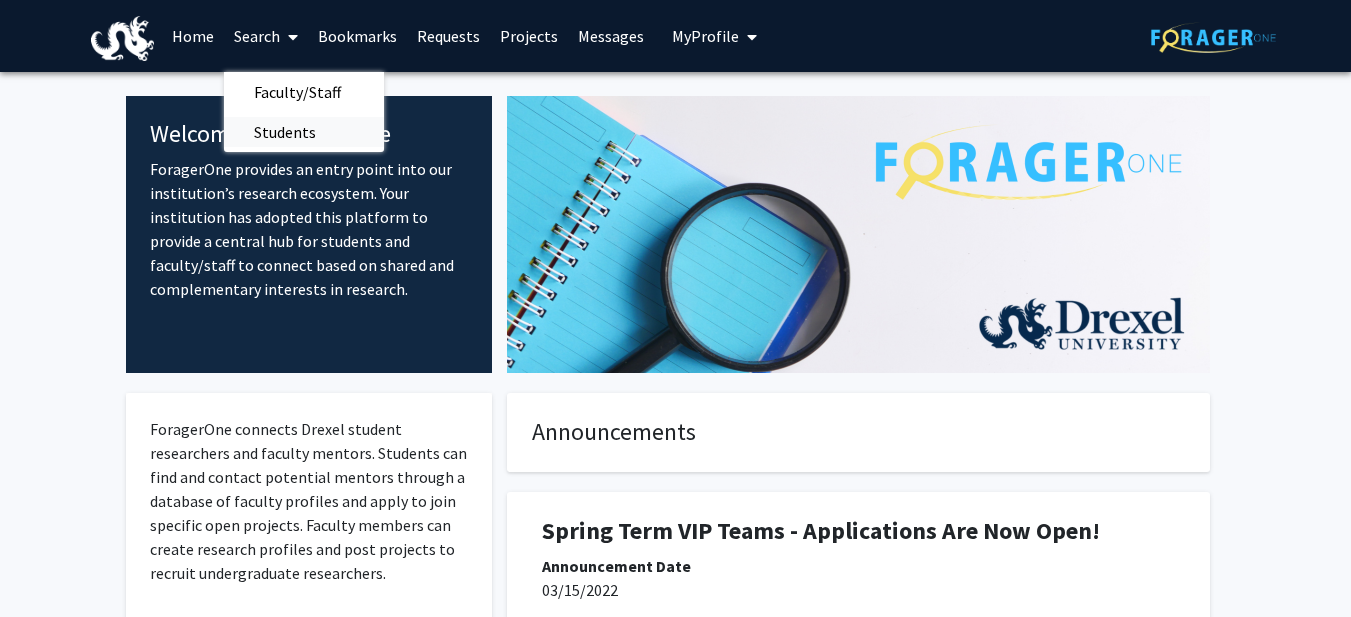 click on "Students" at bounding box center [285, 132] 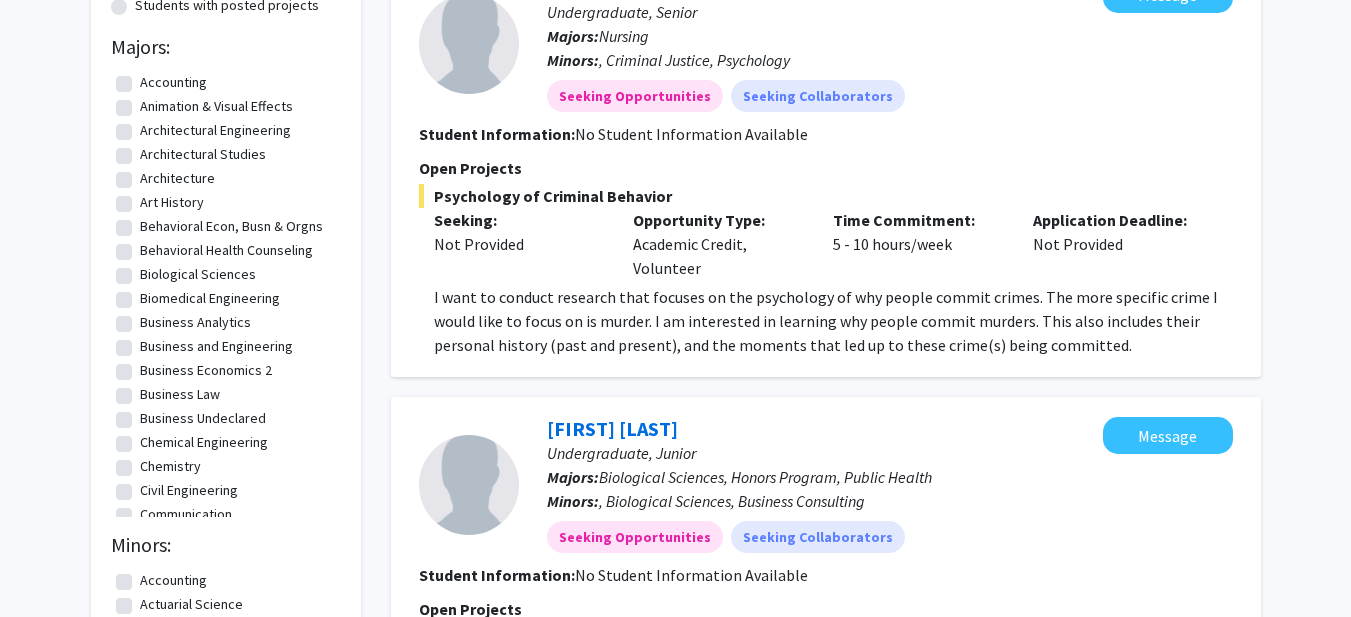scroll, scrollTop: 0, scrollLeft: 0, axis: both 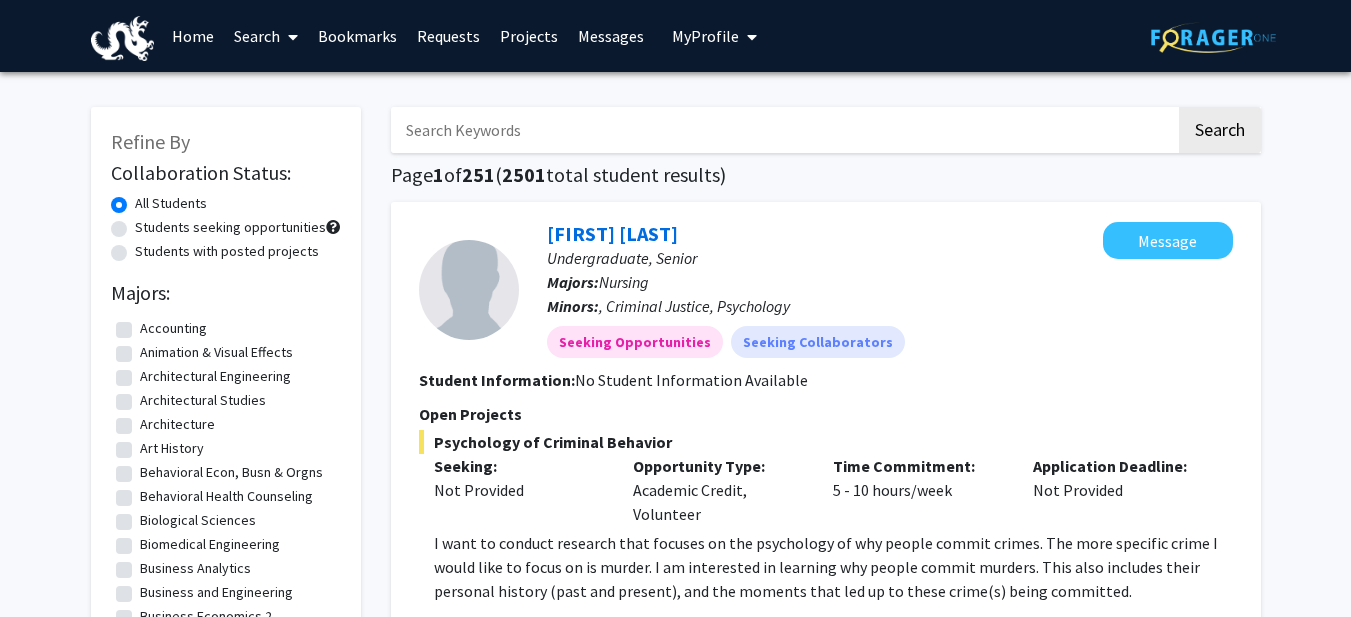 click at bounding box center [783, 130] 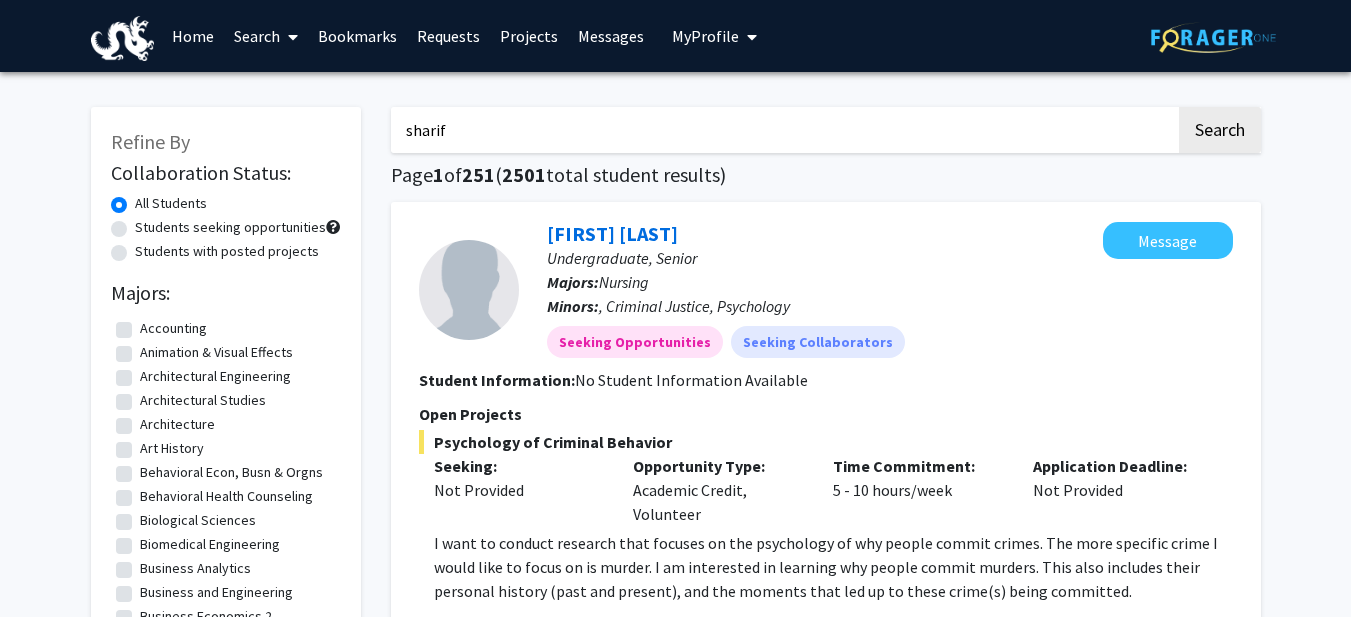 type on "sharif" 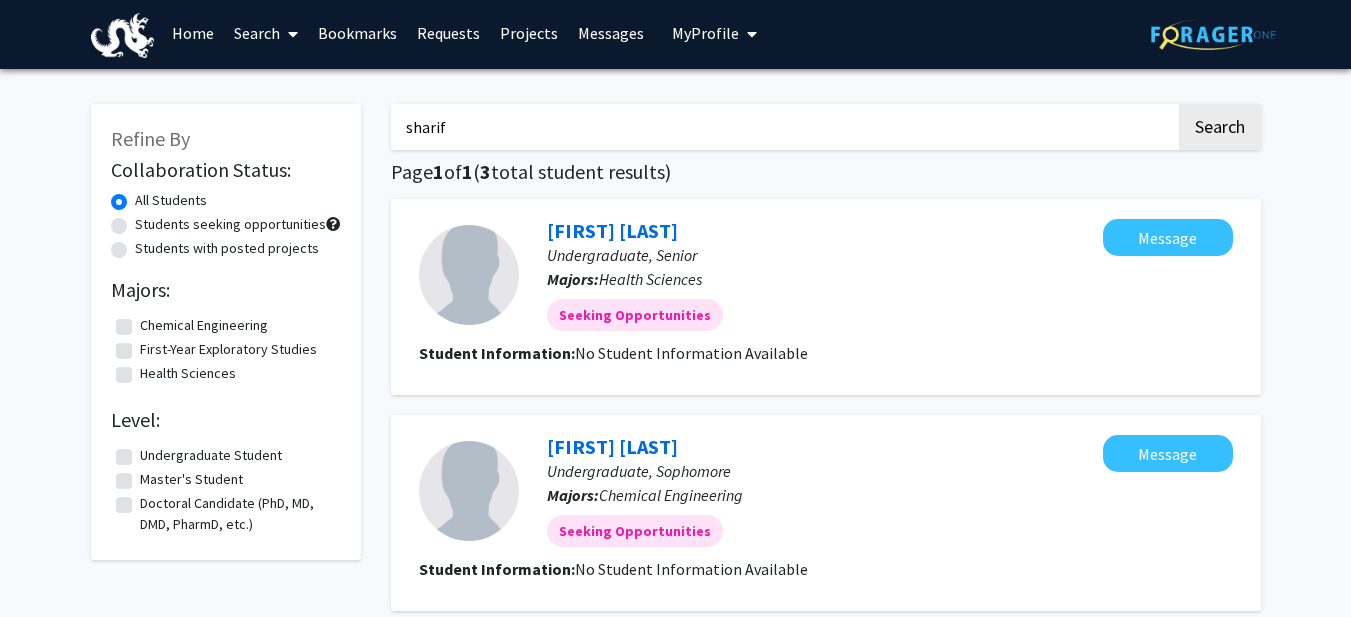 scroll, scrollTop: 0, scrollLeft: 0, axis: both 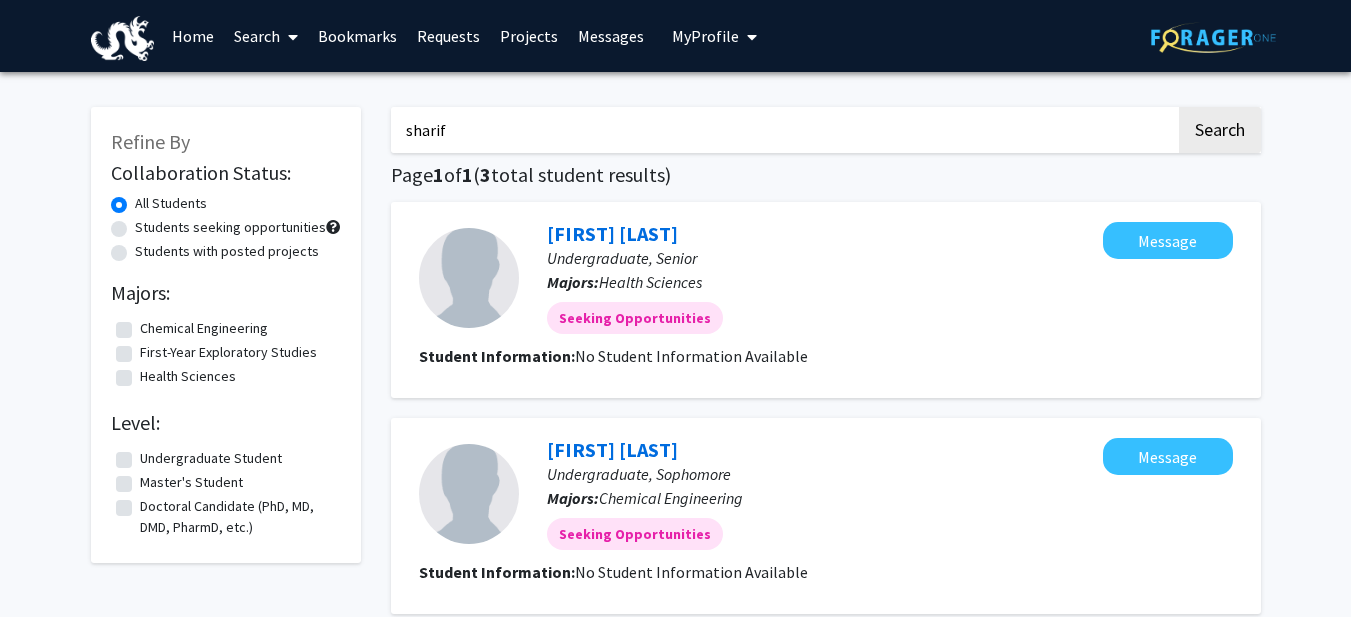 drag, startPoint x: 496, startPoint y: 131, endPoint x: 390, endPoint y: 113, distance: 107.51744 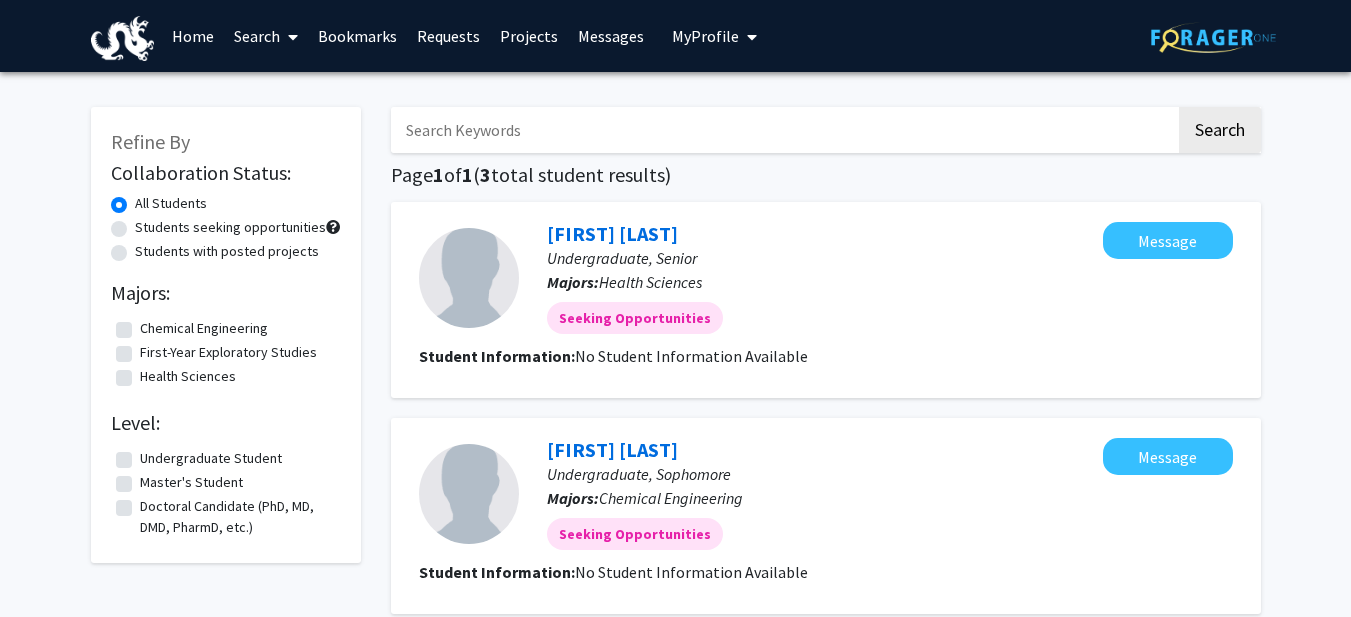 type 